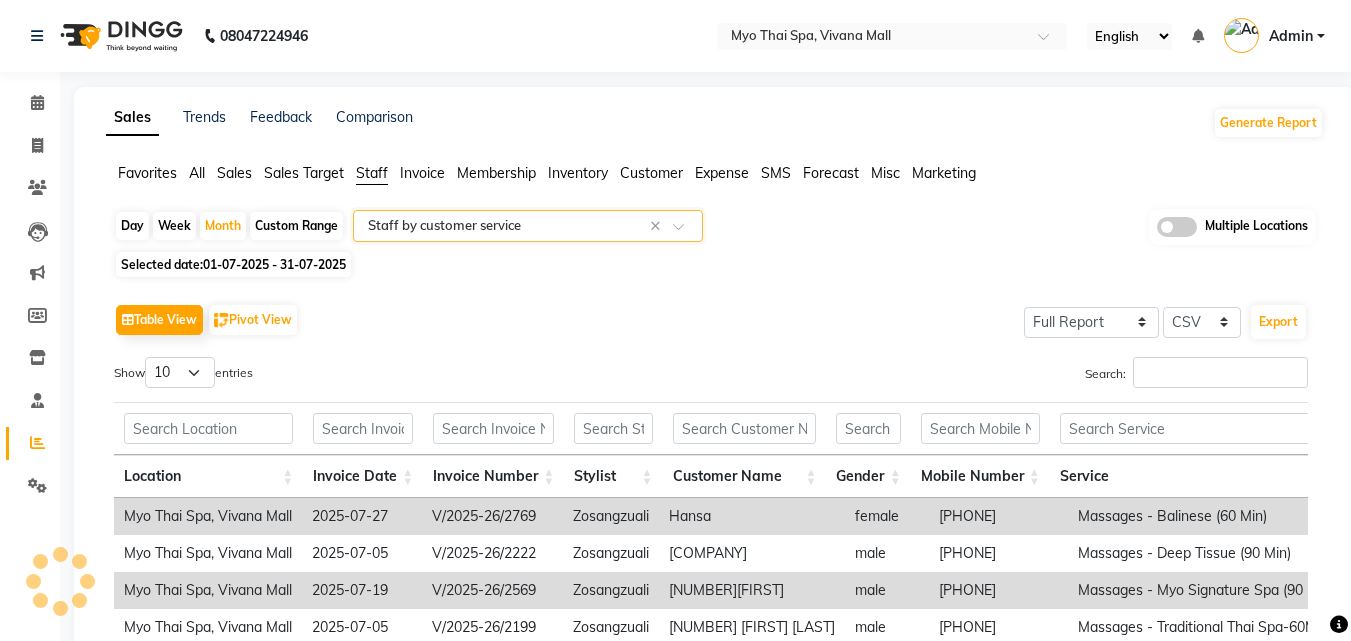 select on "full_report" 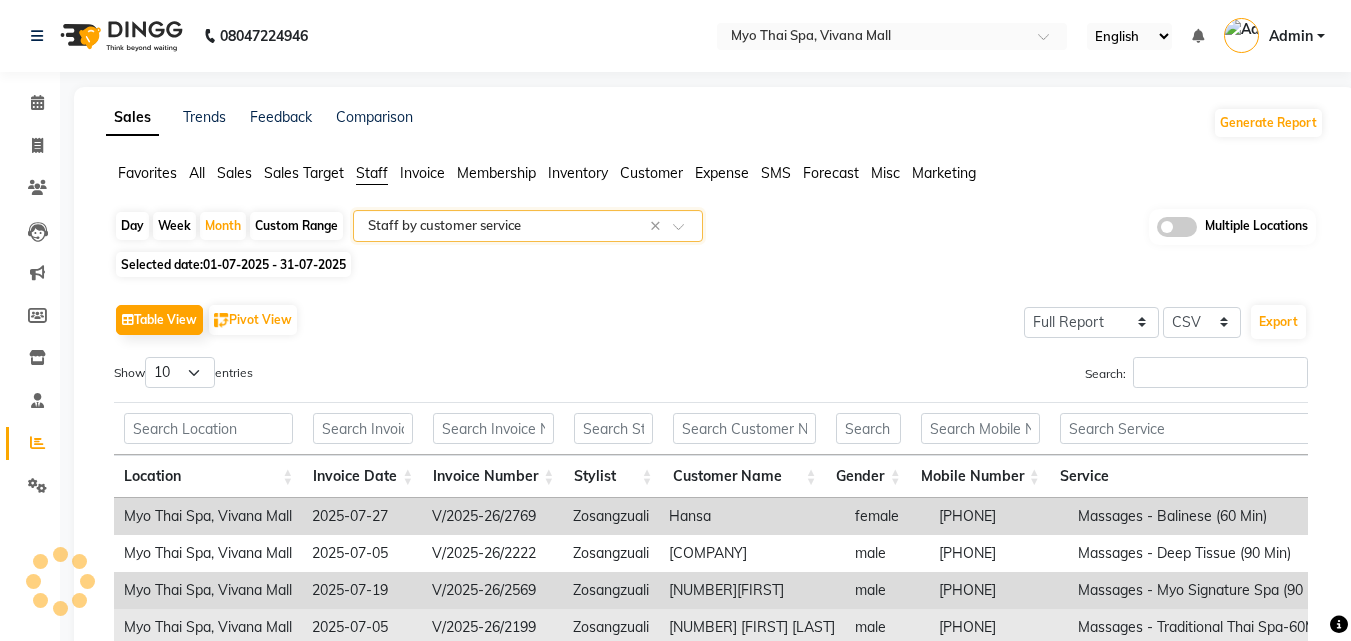 scroll, scrollTop: 406, scrollLeft: 0, axis: vertical 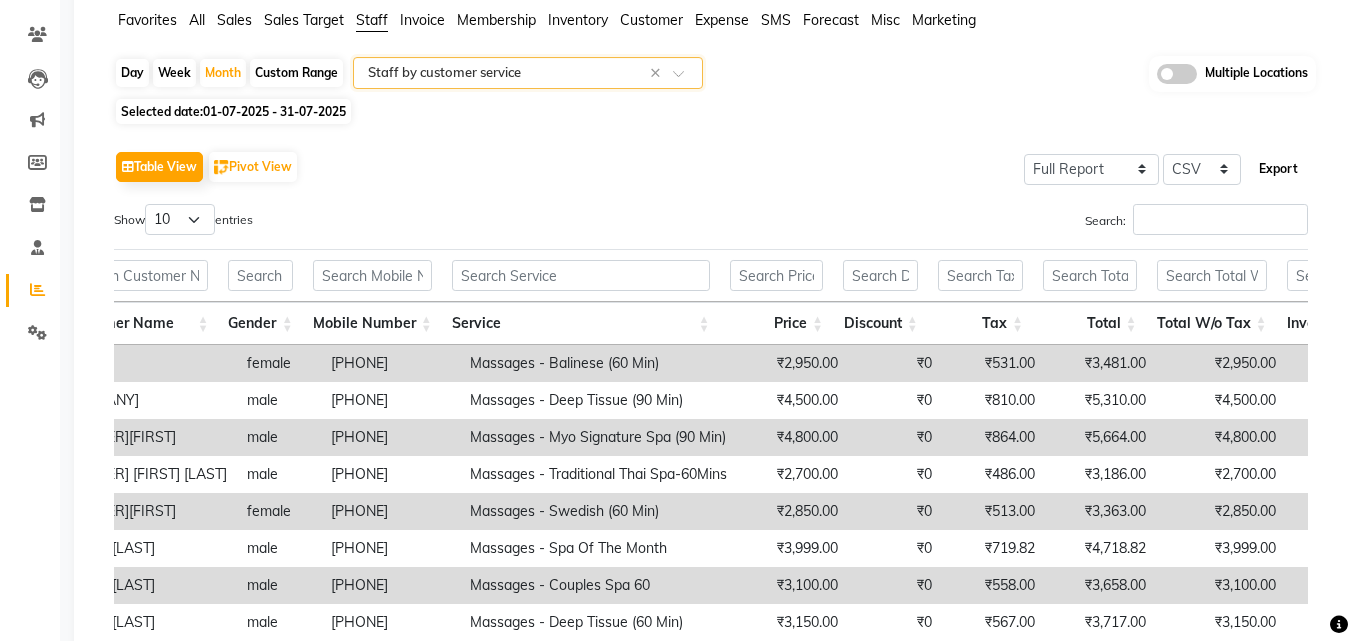 click on "Location Invoice Date Invoice Number Stylist Customer Name Gender Mobile Number Service Price Discount Tax Total Total W/o Tax Invoice Total Payment Redemption Redemption Share Location Invoice Date Invoice Number Stylist Customer Name Gender Mobile Number Service Price Discount Tax Total Total W/o Tax Invoice Total Payment Redemption Redemption Share Total ₹25,18,862.00 ₹48,257.66 ₹4,41,874.51 ₹29,12,472.85 ₹24,70,604.34 ₹41,50,619.62 ₹10,59,111.27 ₹18,53,361.58 ₹14,03,417.54 Myo Thai Spa, Vivana Mall 2025-07-27 V/2025-26/2769 Zosangzuali Hansa female [PHONE] Massages - Balinese (60 Min) ₹2,950.00 ₹0 ₹531.00 ₹3,481.00 ₹2,950.00 ₹3,481.00 ₹0 ₹3,481.00 ₹1,888.00 Myo Thai Spa, Vivana Mall 2025-07-05 V/2025-26/2222 Zosangzuali 2631rk Securities male [PHONE] Massages - Deep Tissue (90 Min) ₹4,500.00 ₹0 ₹810.00 ₹5,310.00 ₹4,500.00 ₹0" 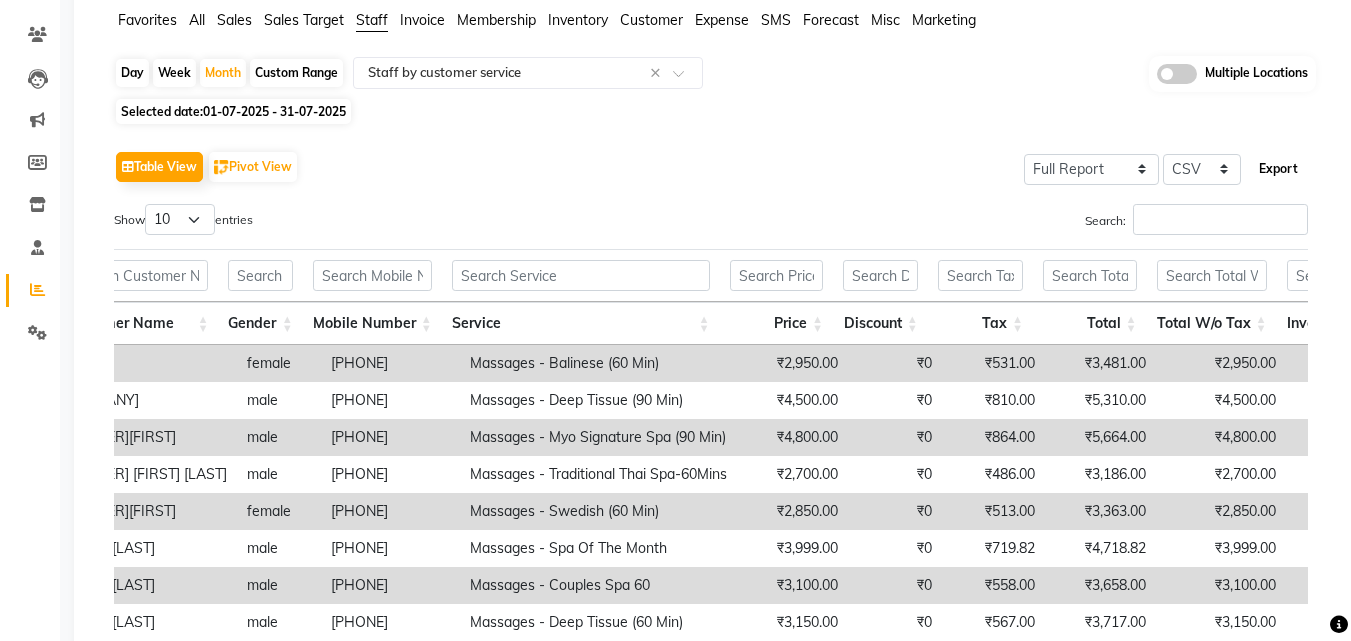 scroll, scrollTop: 200, scrollLeft: 0, axis: vertical 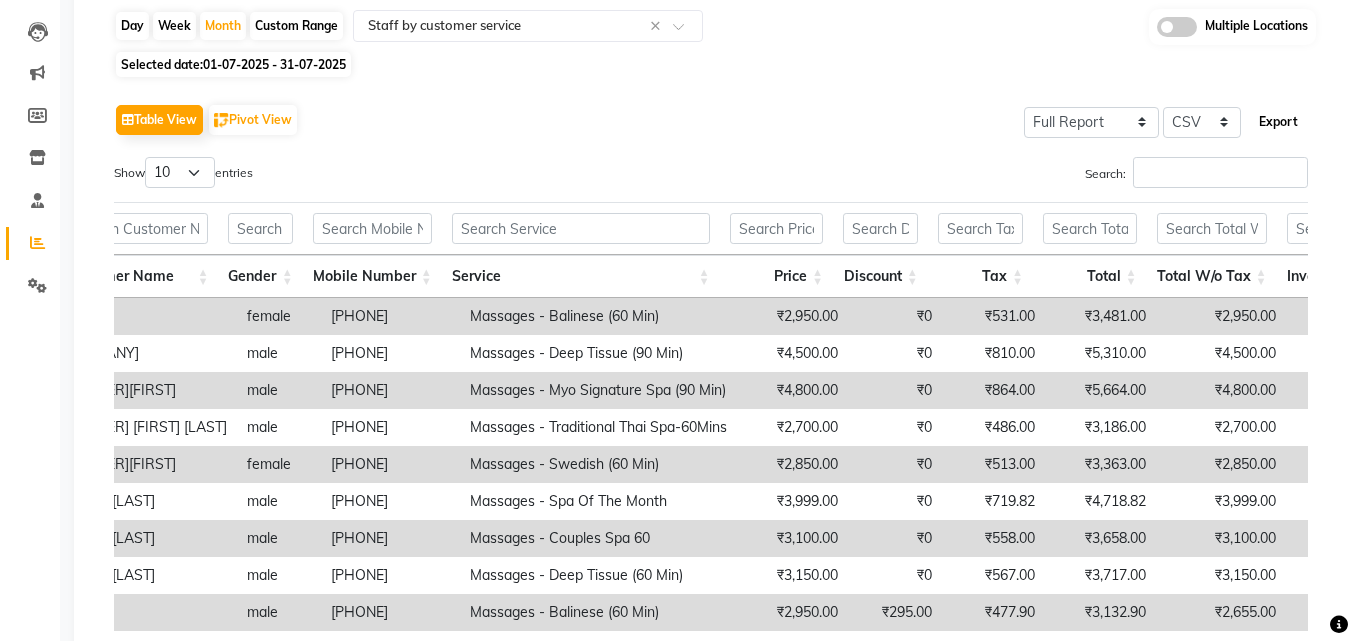 click on "Export" 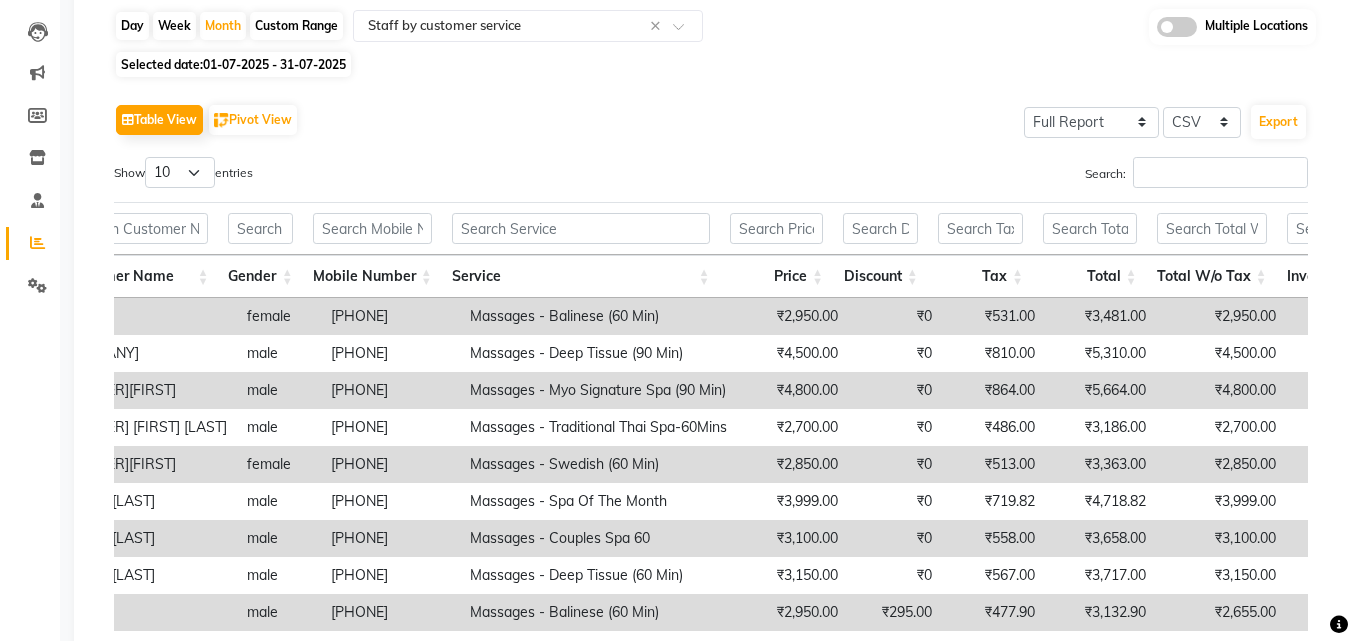 click on "Custom Range" 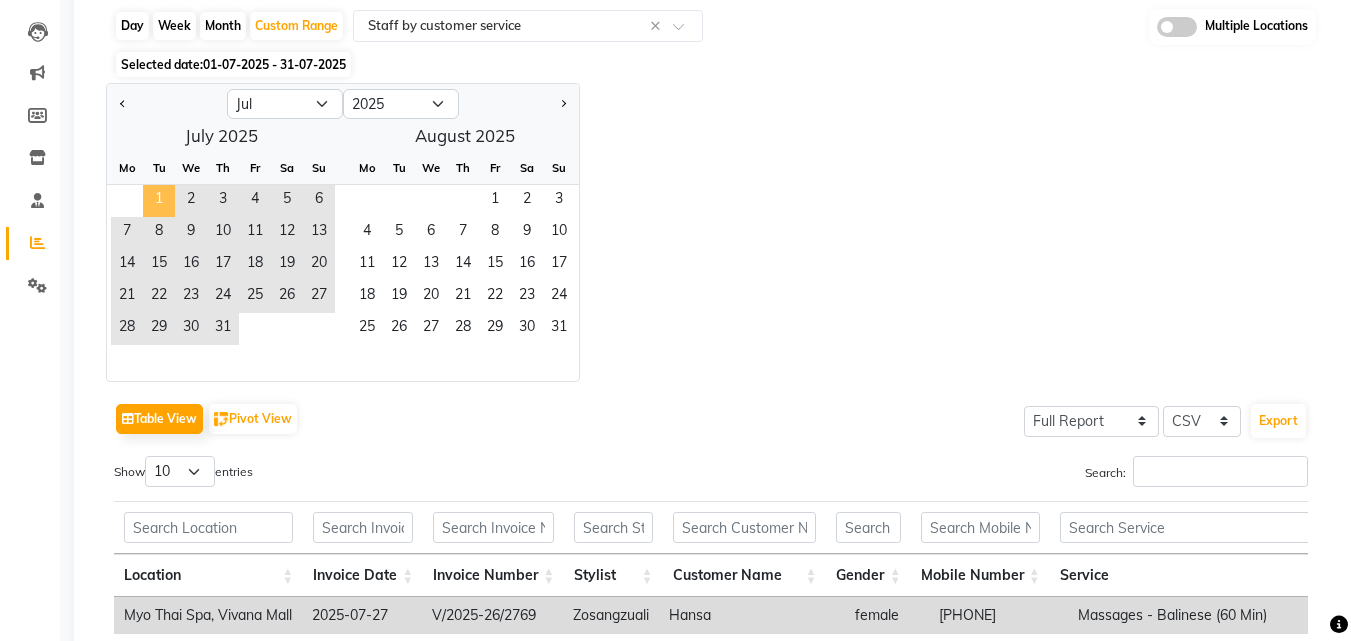 click on "1" 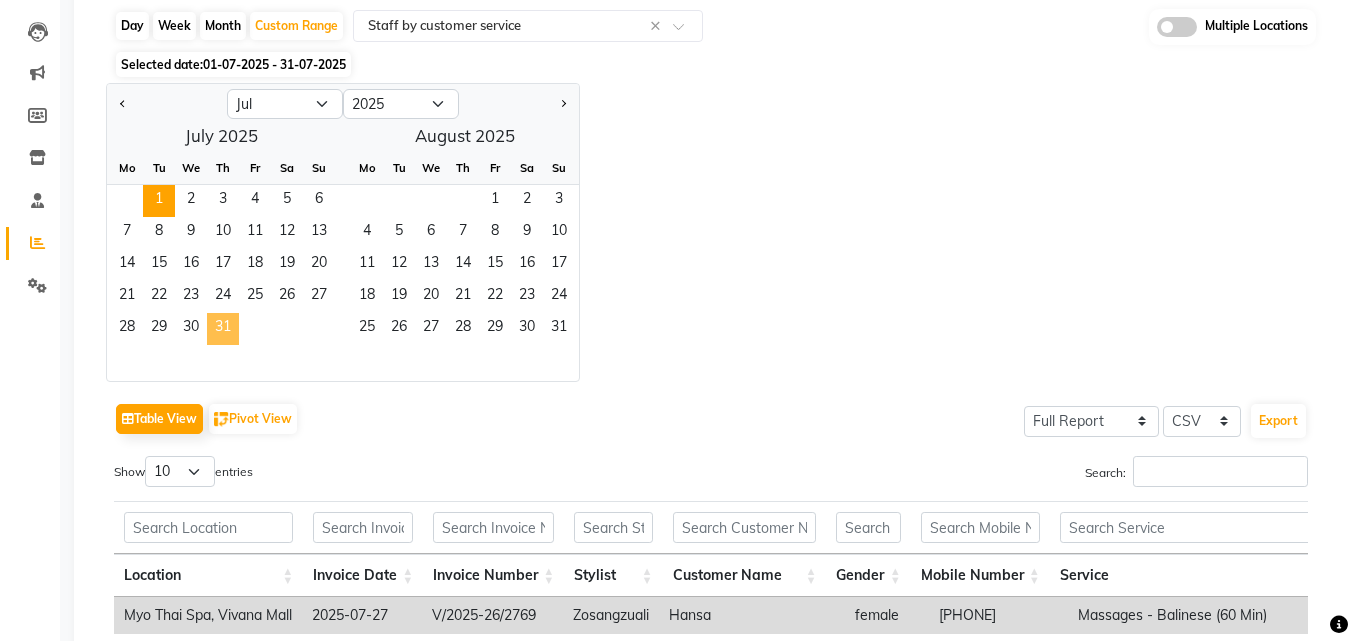 click on "31" 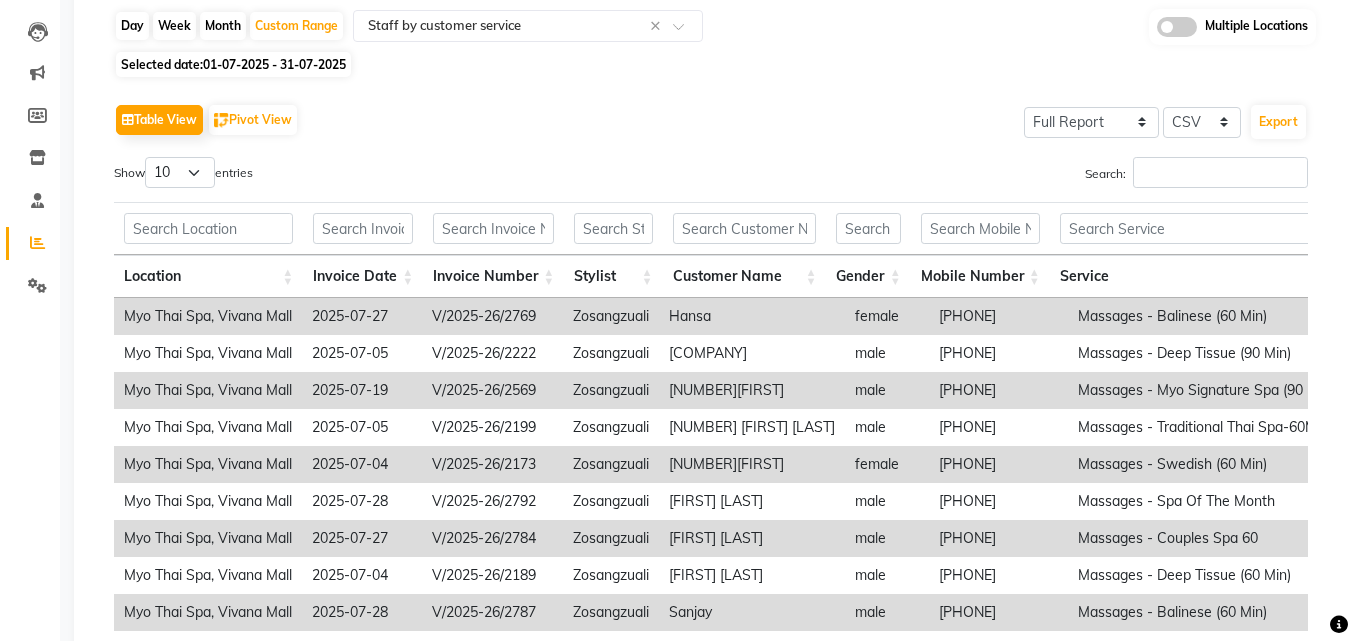 scroll, scrollTop: 0, scrollLeft: 0, axis: both 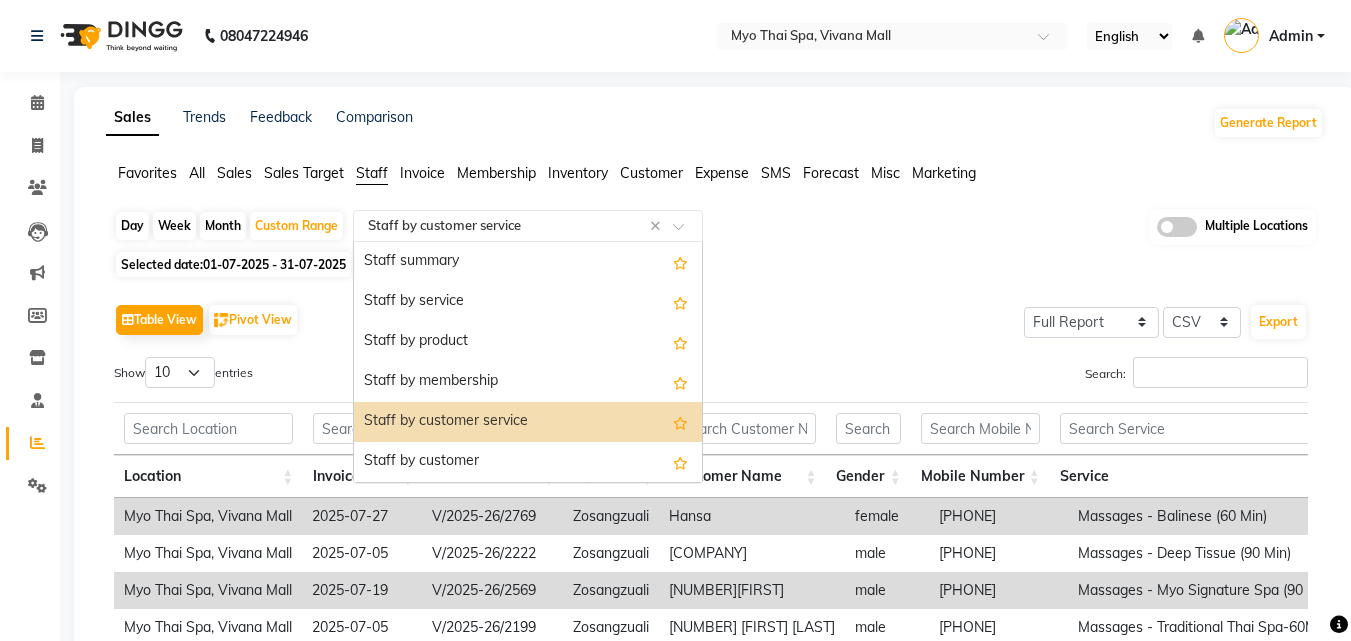click 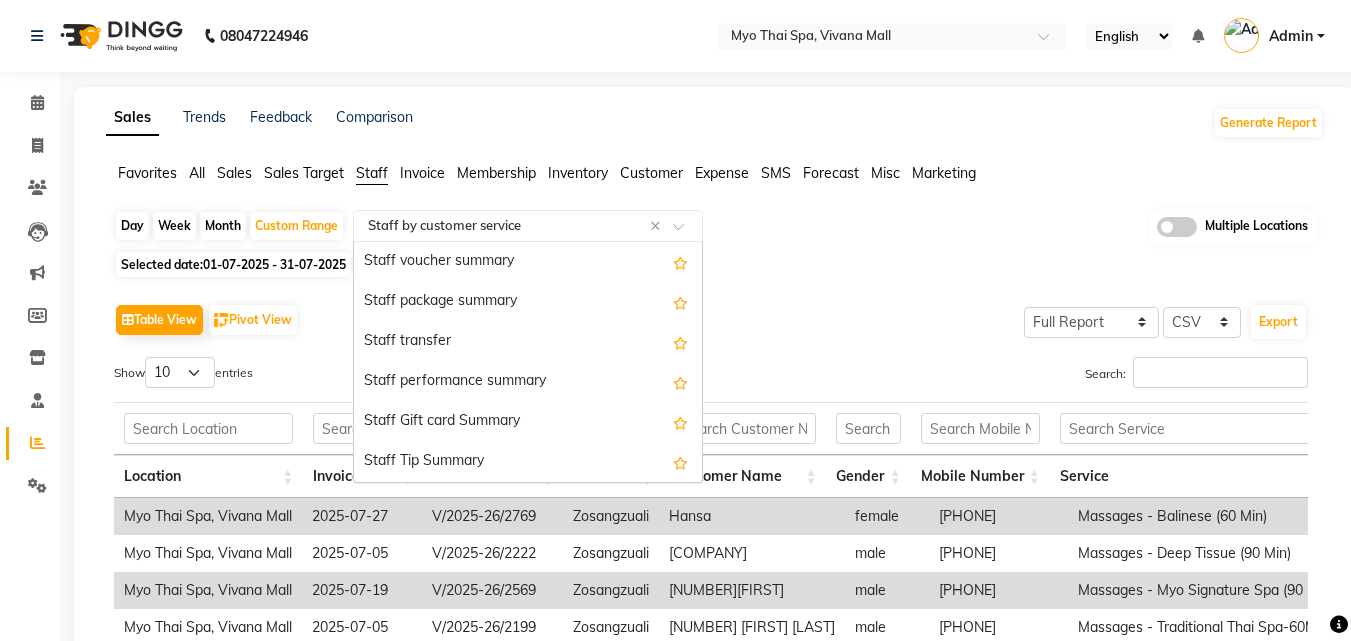 scroll, scrollTop: 0, scrollLeft: 0, axis: both 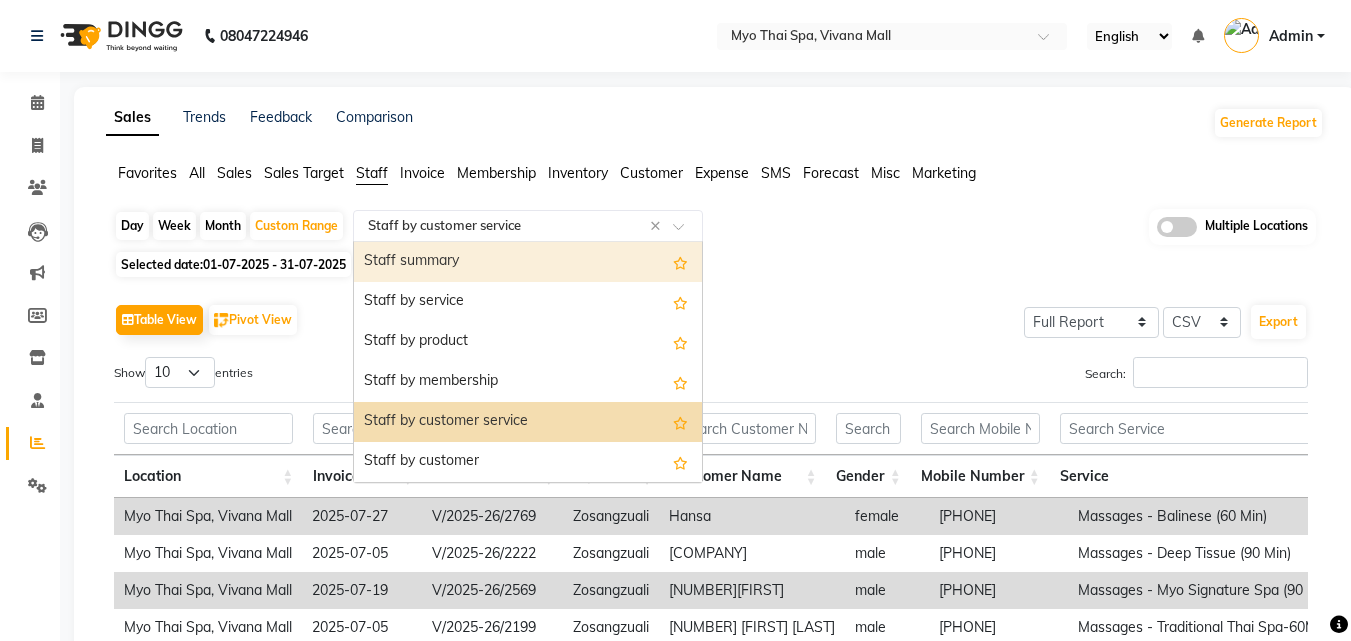 click on "Staff summary" at bounding box center [528, 262] 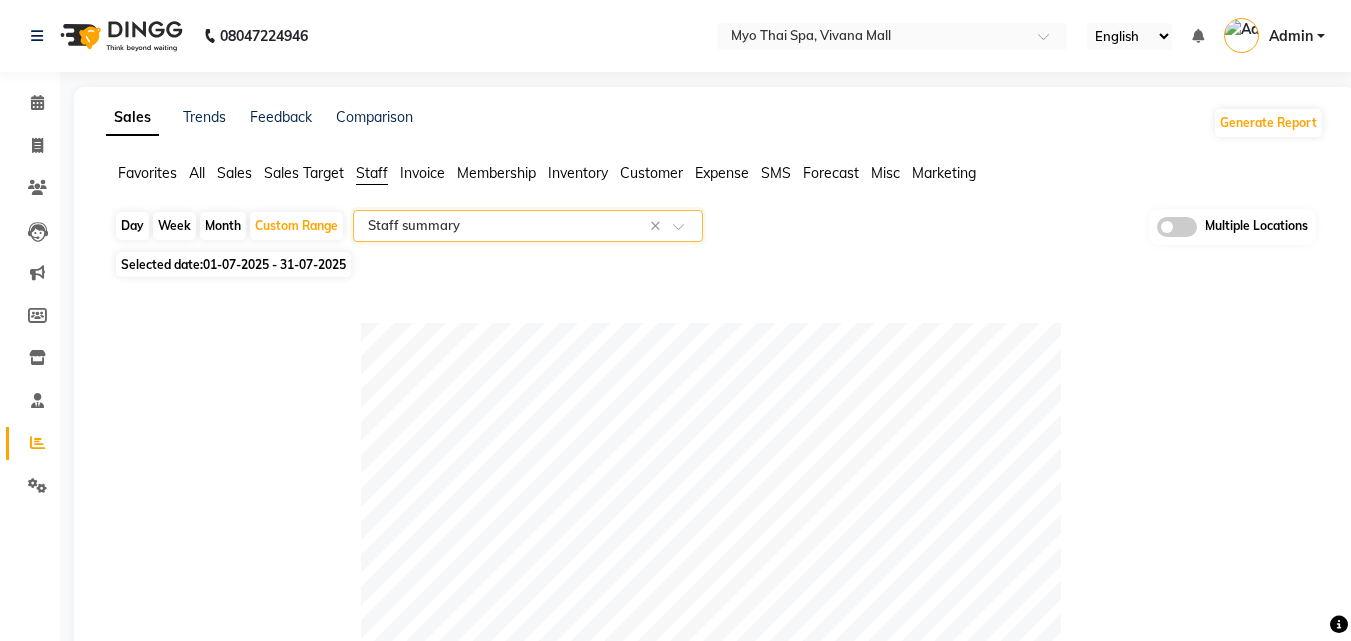 click on "Sales Trends Feedback Comparison Generate Report Favorites All Sales Sales Target Staff Invoice Membership Inventory Customer Expense SMS Forecast Misc Marketing Day Week Month Custom Range Select Report Type × Staff summary × Multiple Locations Selected date: 01-07-2025 - 31-07-2025 Table View Pivot View Pie Chart Bar Chart Select Full Report Filtered Report Select CSV PDF Export Show 10 25 50 100 entries Search: Location Stylist Customer Invoices Services Services W/o Tax Memberships Products Packages Vouchers Prepaid Gifts Average Total Total W/o Tax Payment Redemption Redemption Share Emp Code Location Stylist Customer Invoices Services Services W/o Tax Memberships Products Packages Vouchers Prepaid Gifts Average Total Total W/o Tax Payment Redemption Redemption Share Emp Code Total 836 938 ₹29,12,472.85 ₹24,70,604.34 ₹0 ₹0 ₹0 ₹10,558.00 ₹11,90,000.00 ₹0 ₹74,543.41 ₹41,13,030.85 ₹36,70,790.59 ₹22,59,669.27 ₹18,53,361.58 ₹14,03,417.54 Manager Churmurin 50 1" 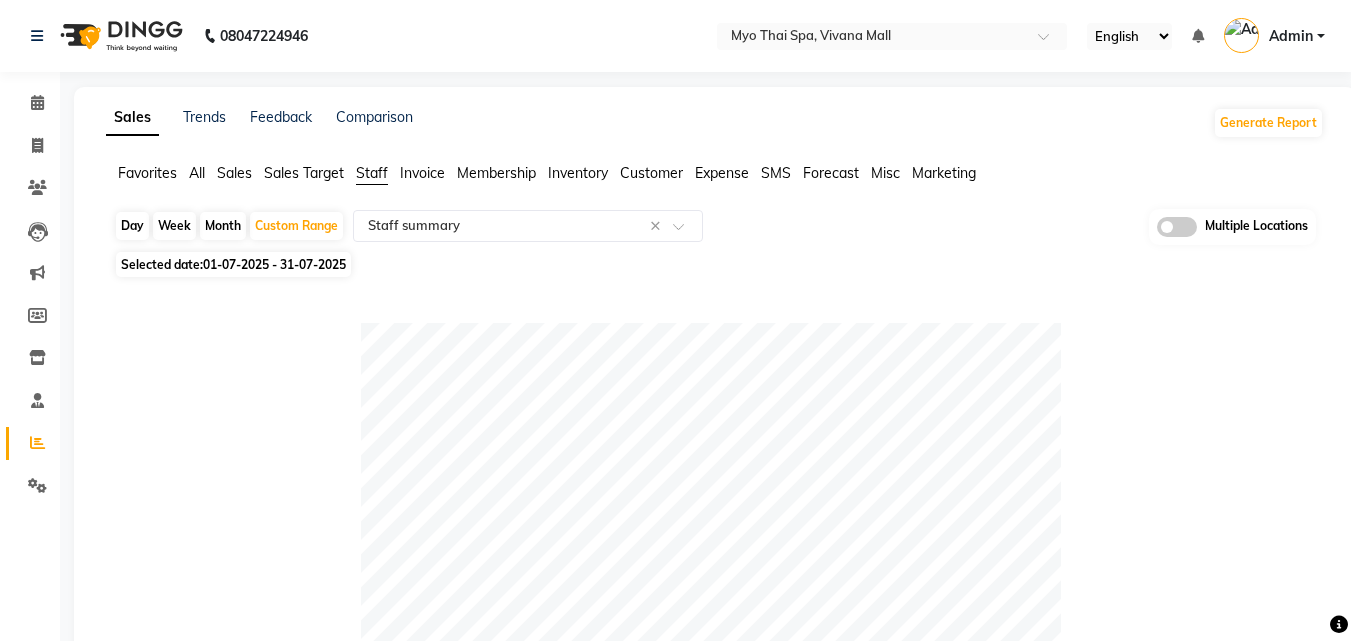 click on "Invoice" 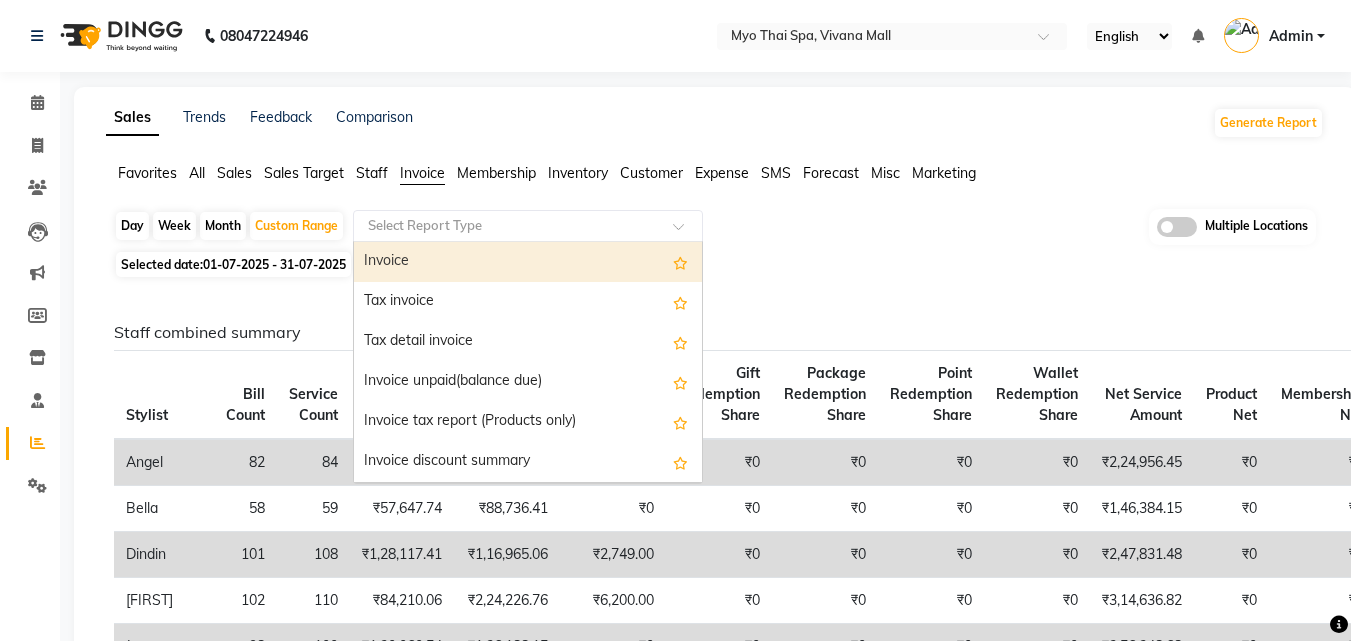 click 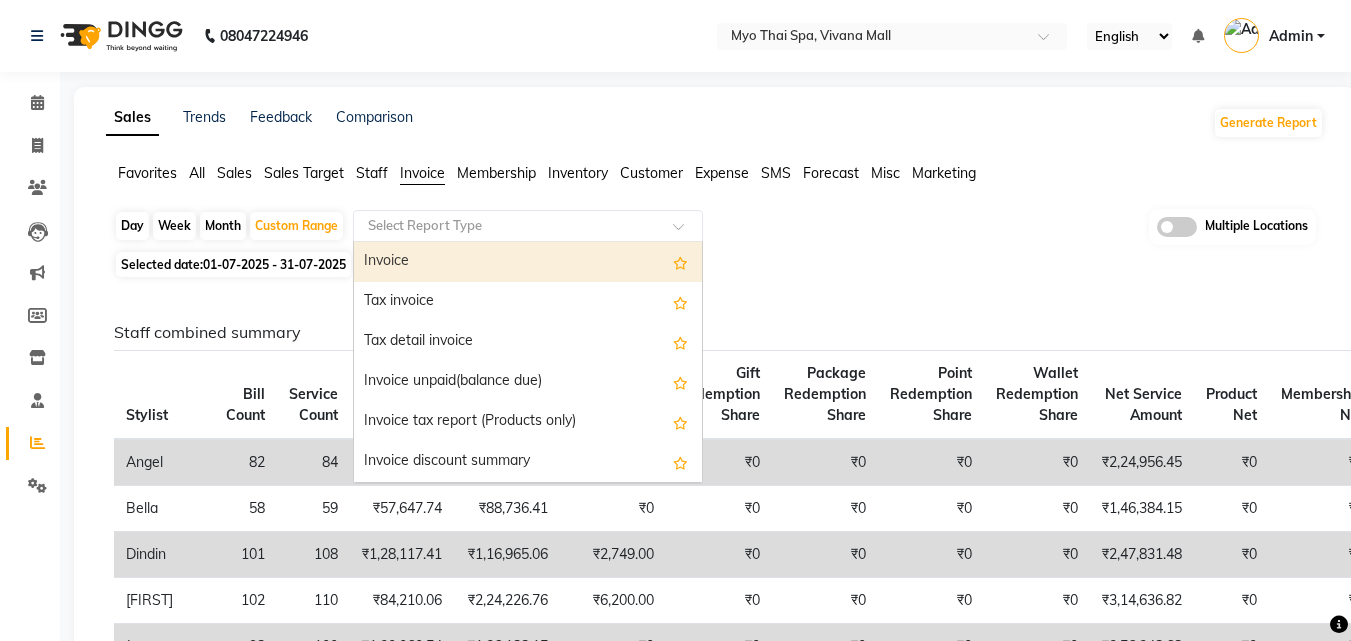 click on "Invoice" at bounding box center (528, 262) 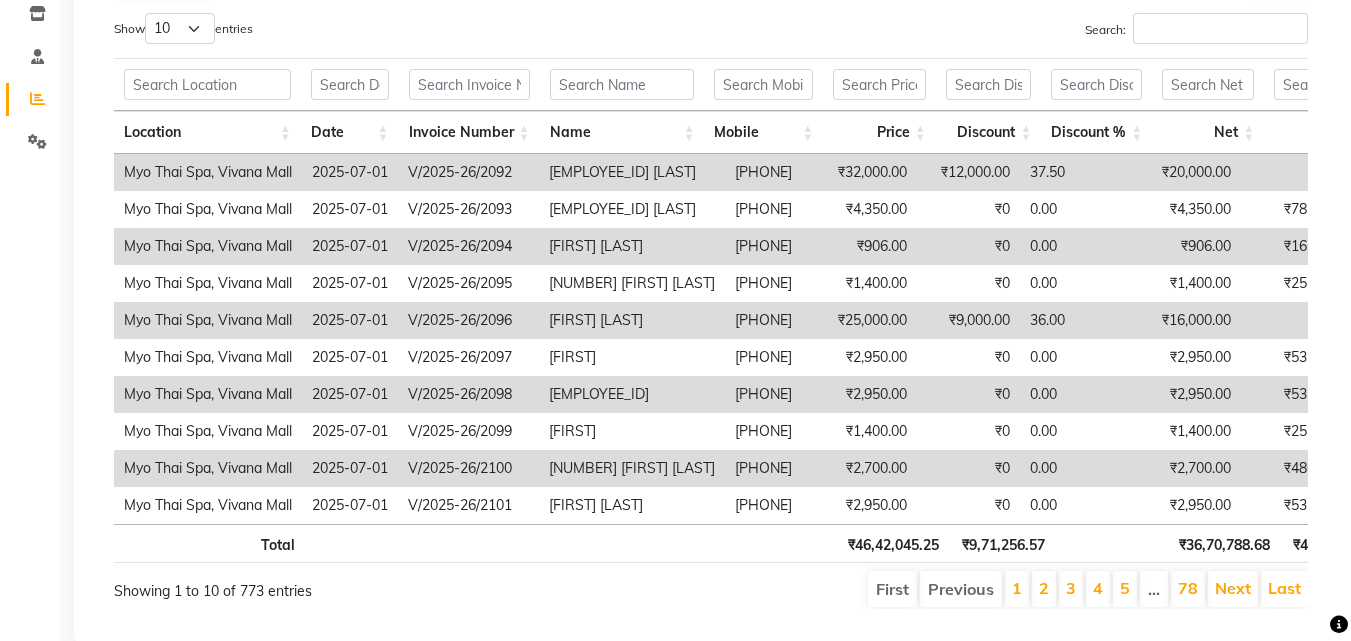scroll, scrollTop: 352, scrollLeft: 0, axis: vertical 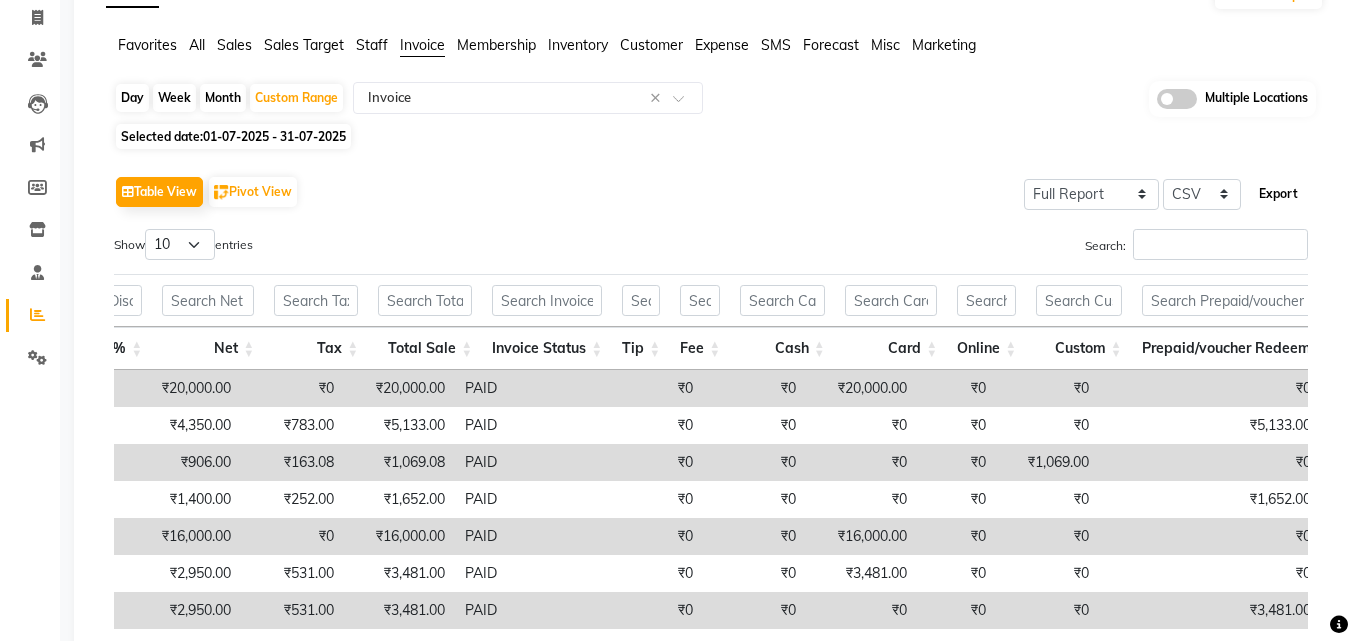 click on "Export" 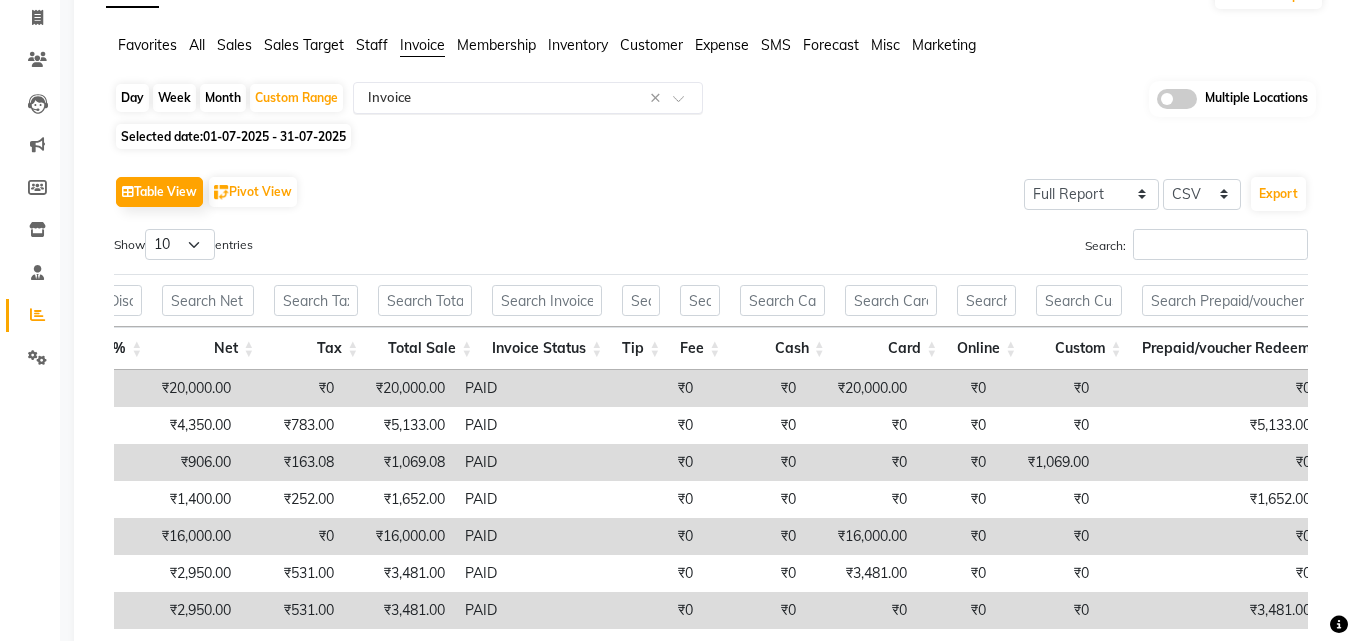 click 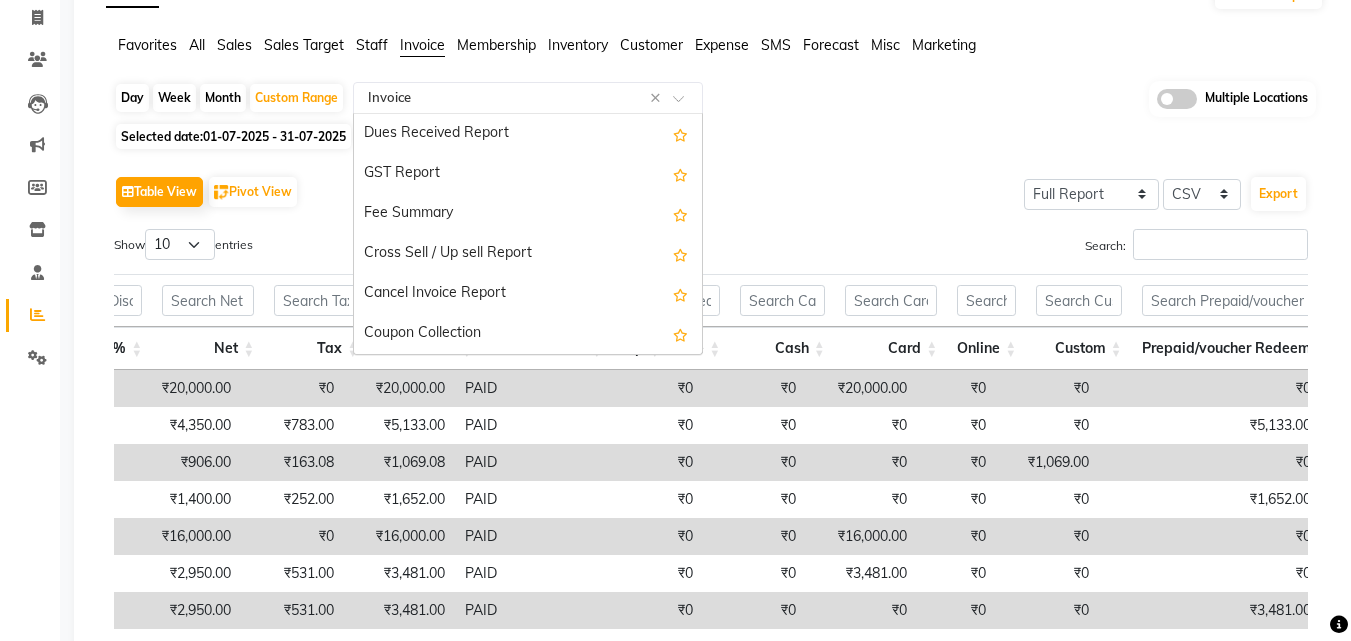 scroll, scrollTop: 0, scrollLeft: 0, axis: both 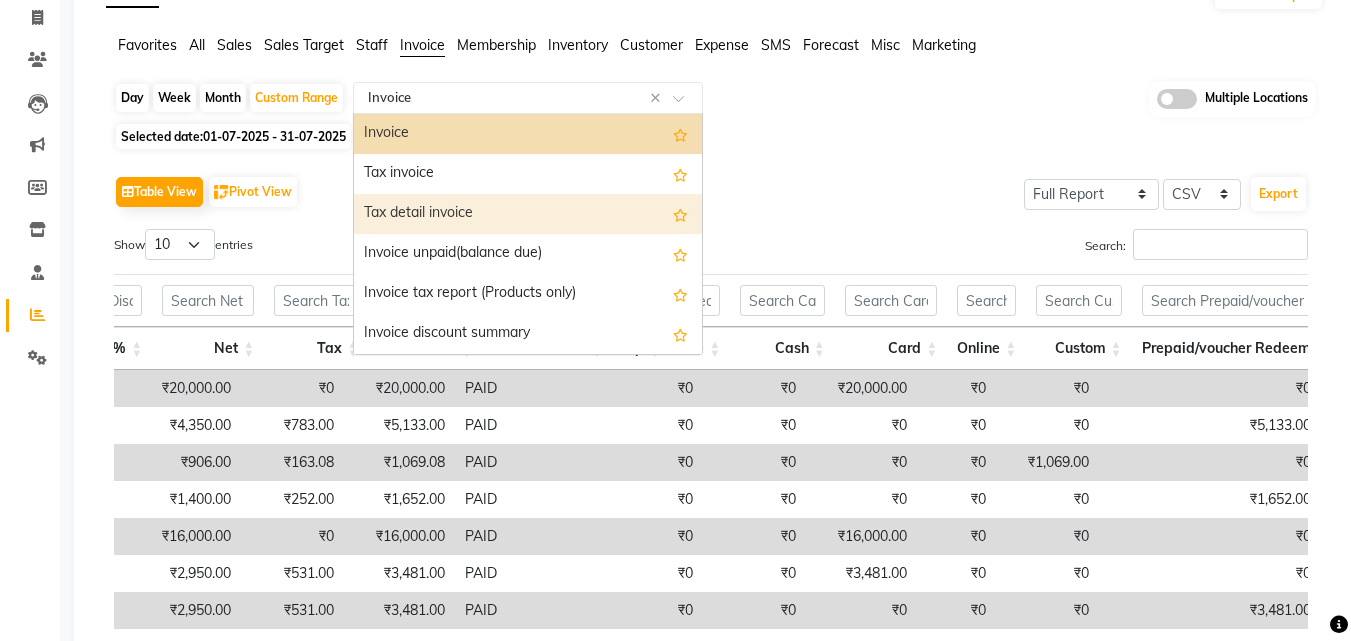 click on "Staff" 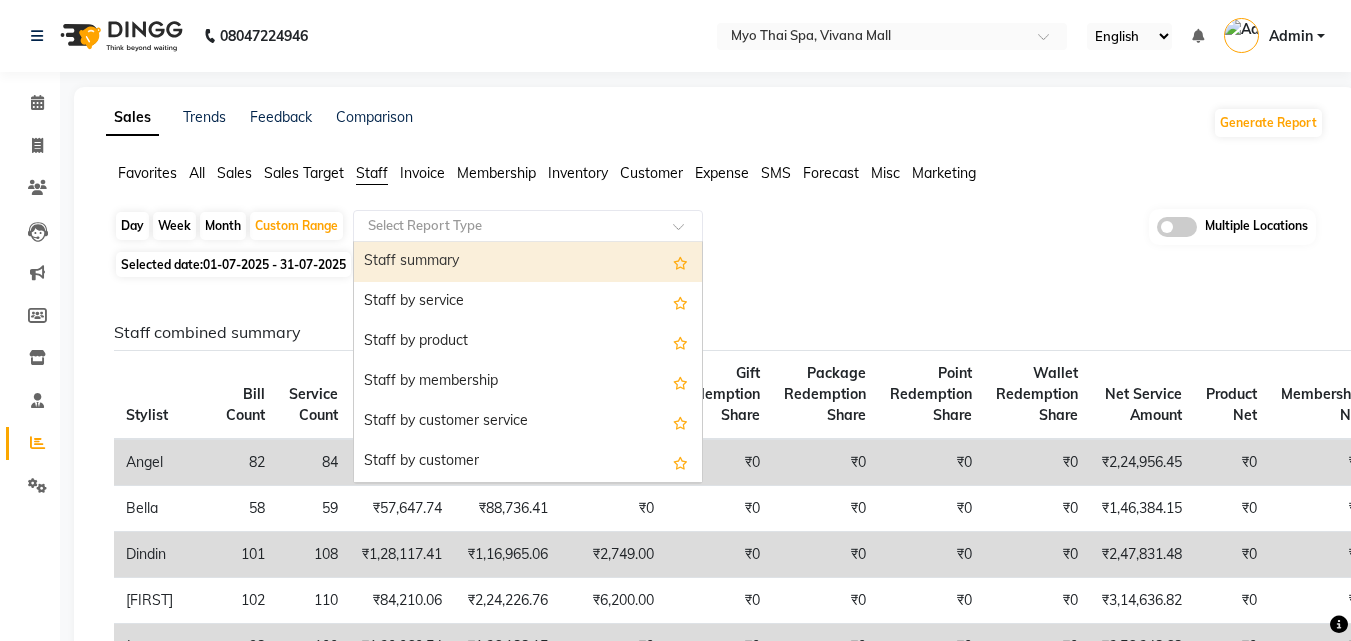 click 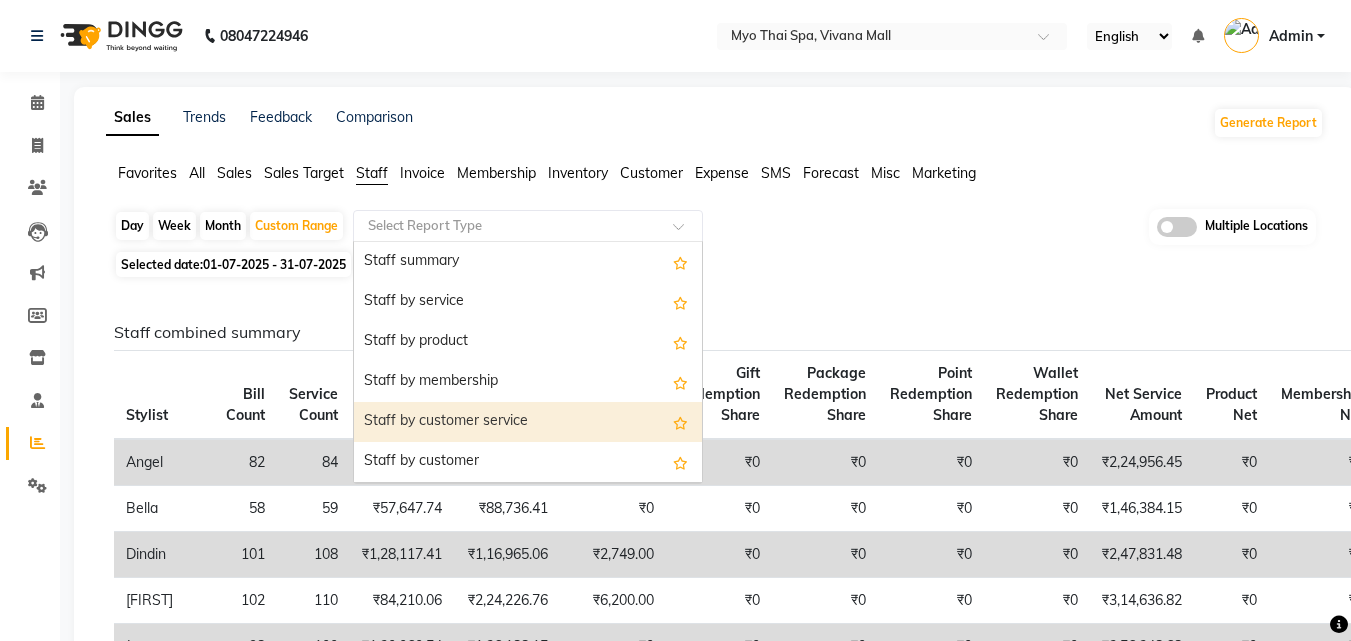 click on "Staff by customer service" at bounding box center (528, 422) 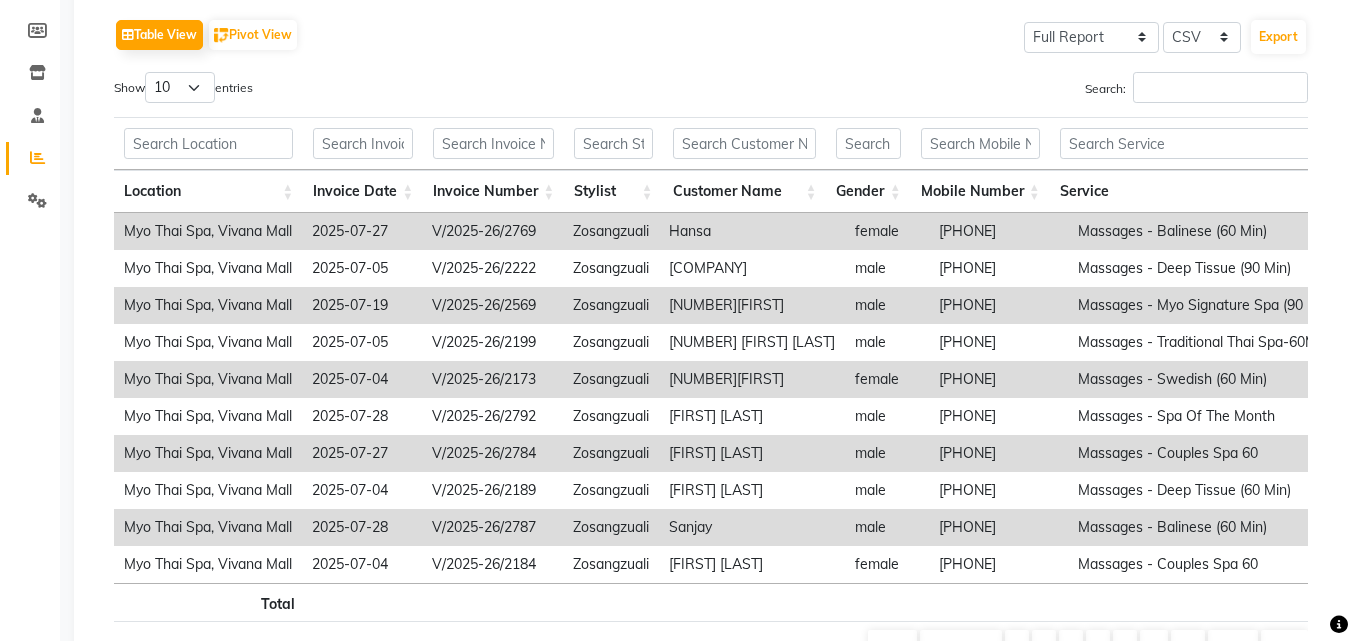 scroll, scrollTop: 377, scrollLeft: 0, axis: vertical 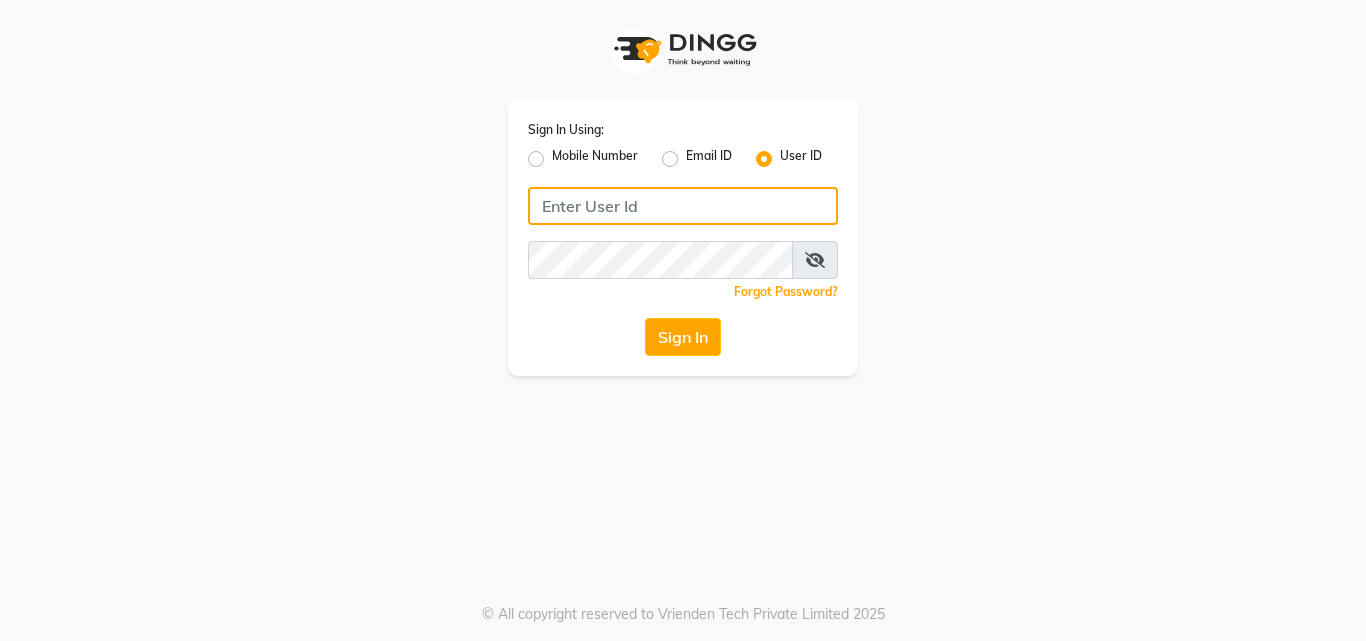click 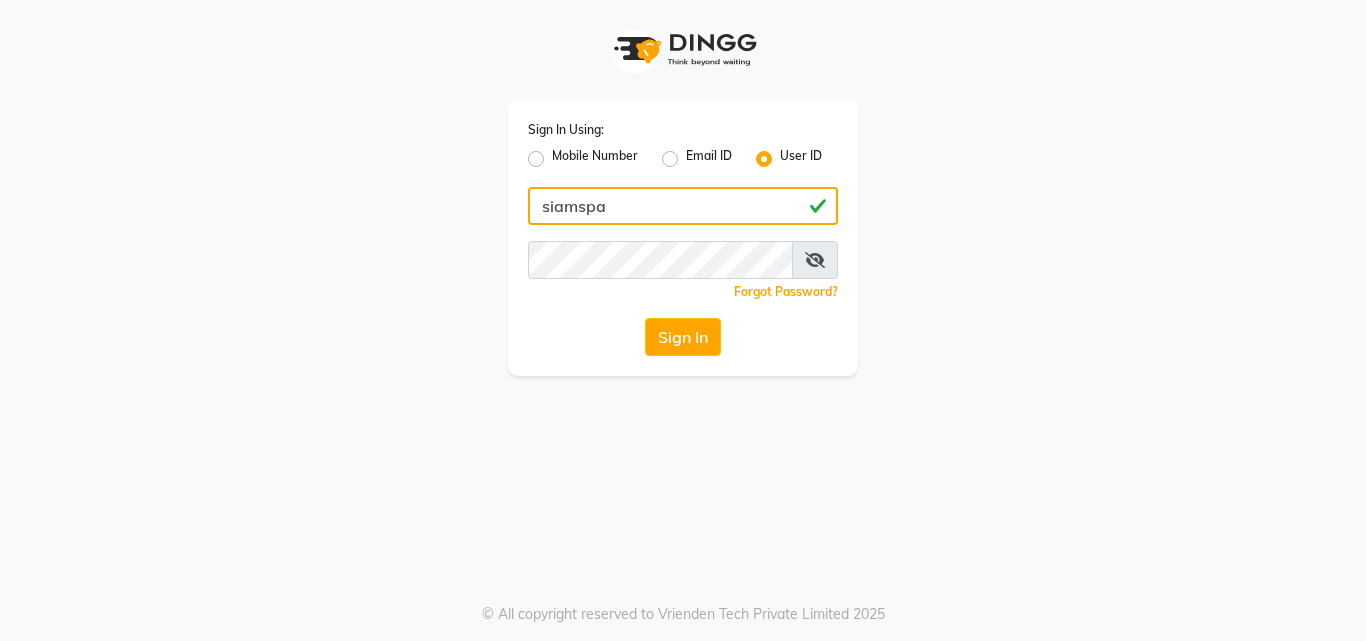 type on "siamspa" 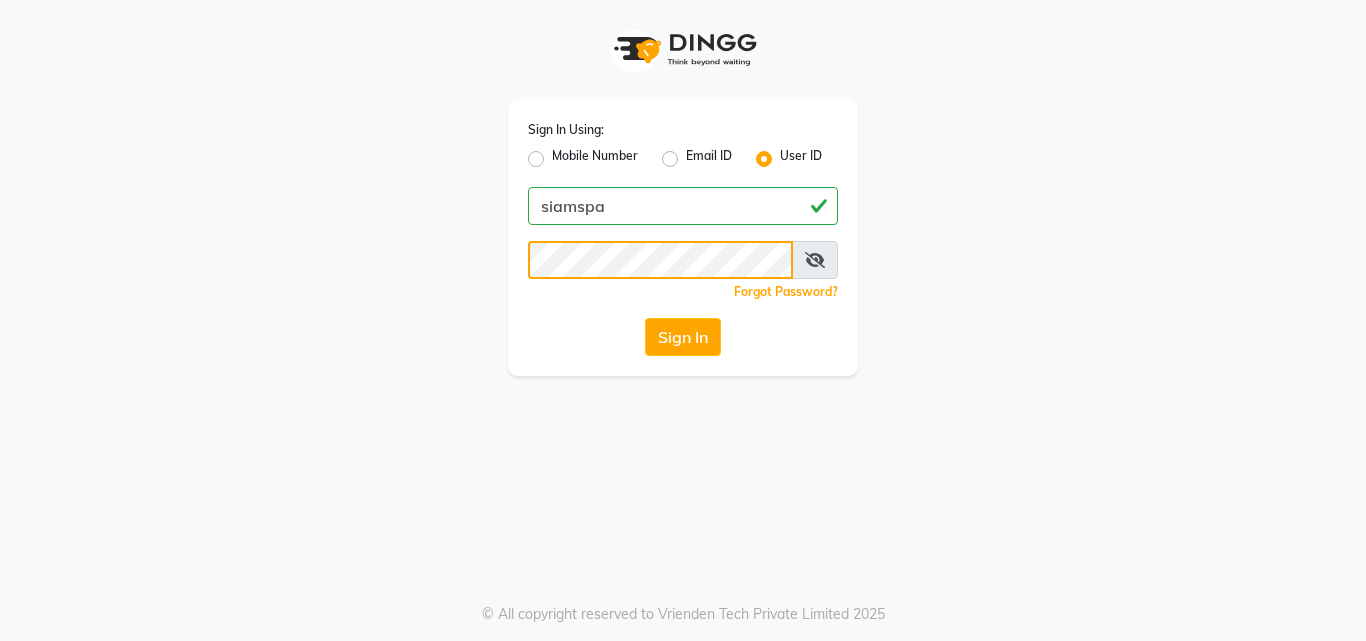 click on "Sign In" 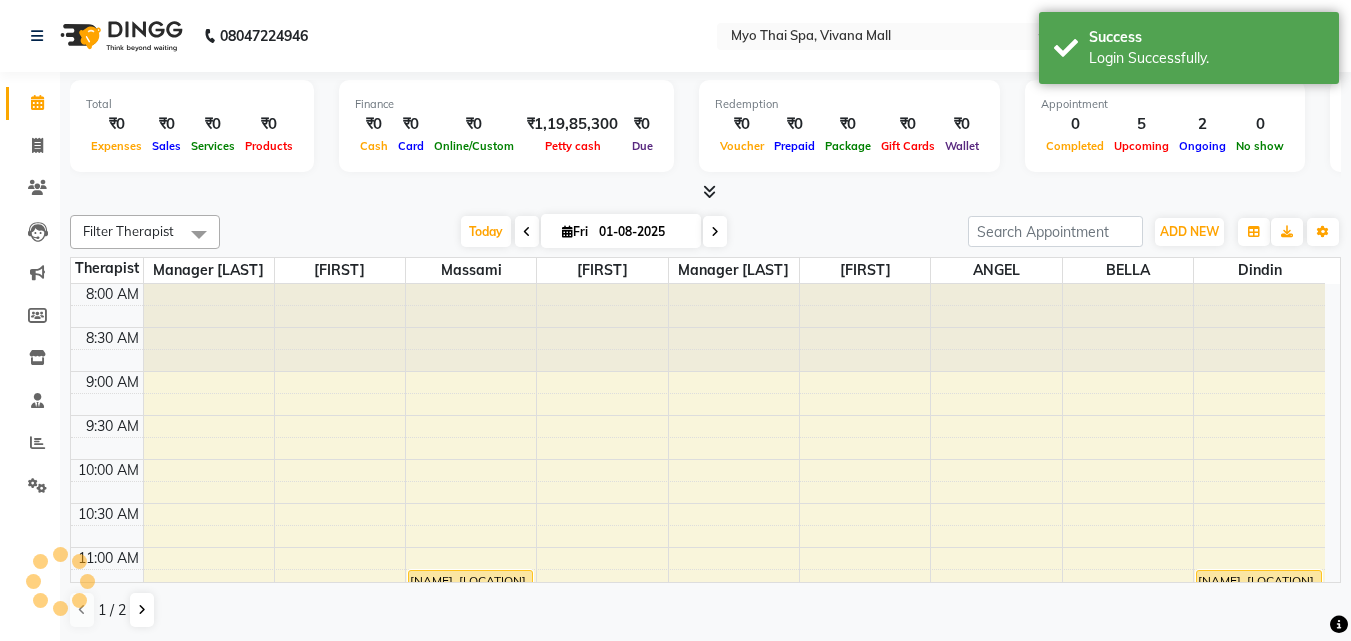 scroll, scrollTop: 0, scrollLeft: 0, axis: both 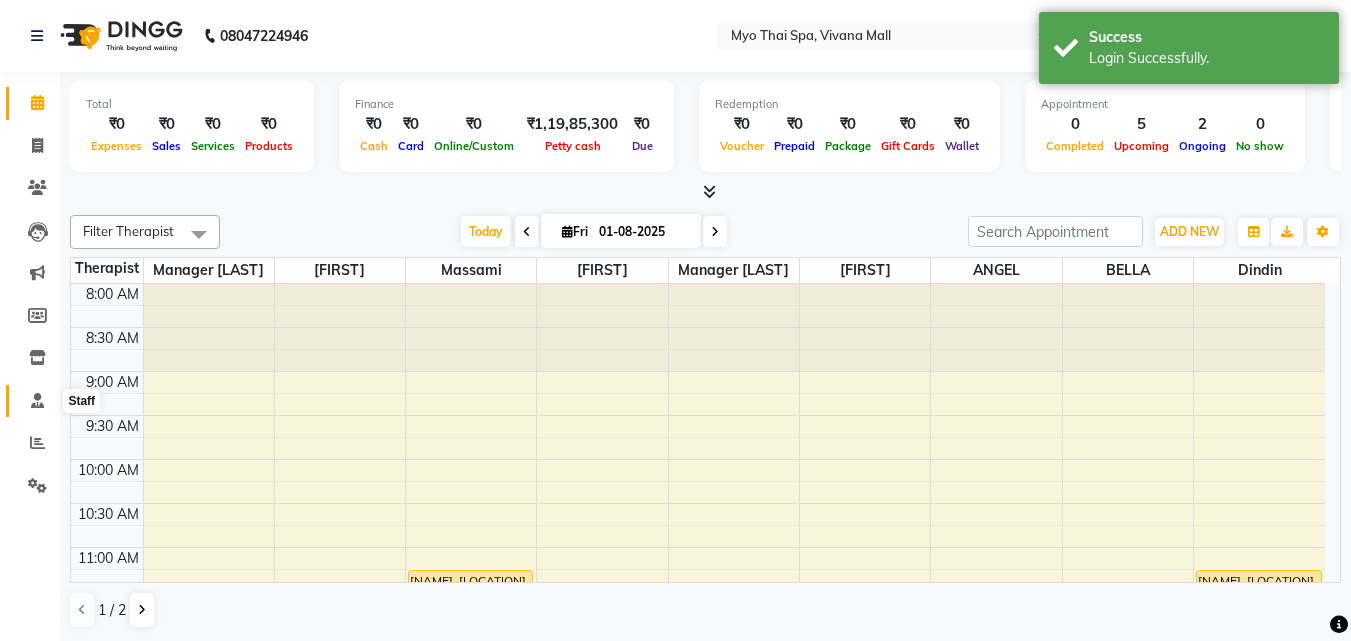 click 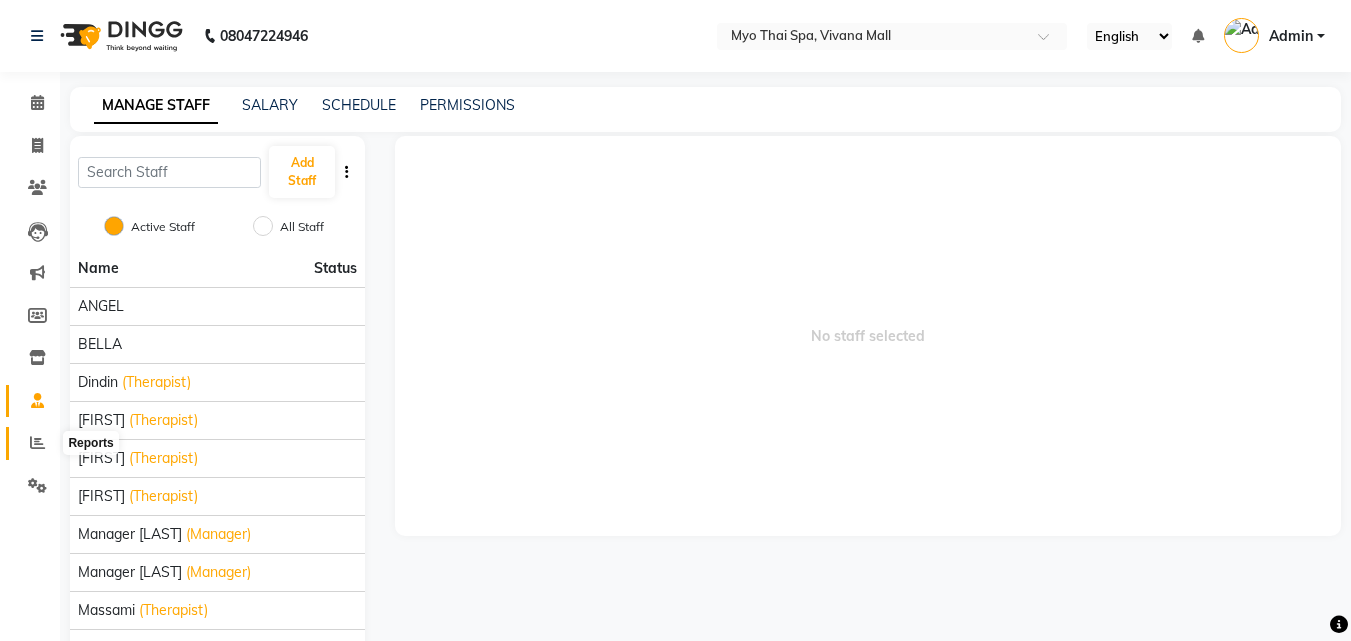 click 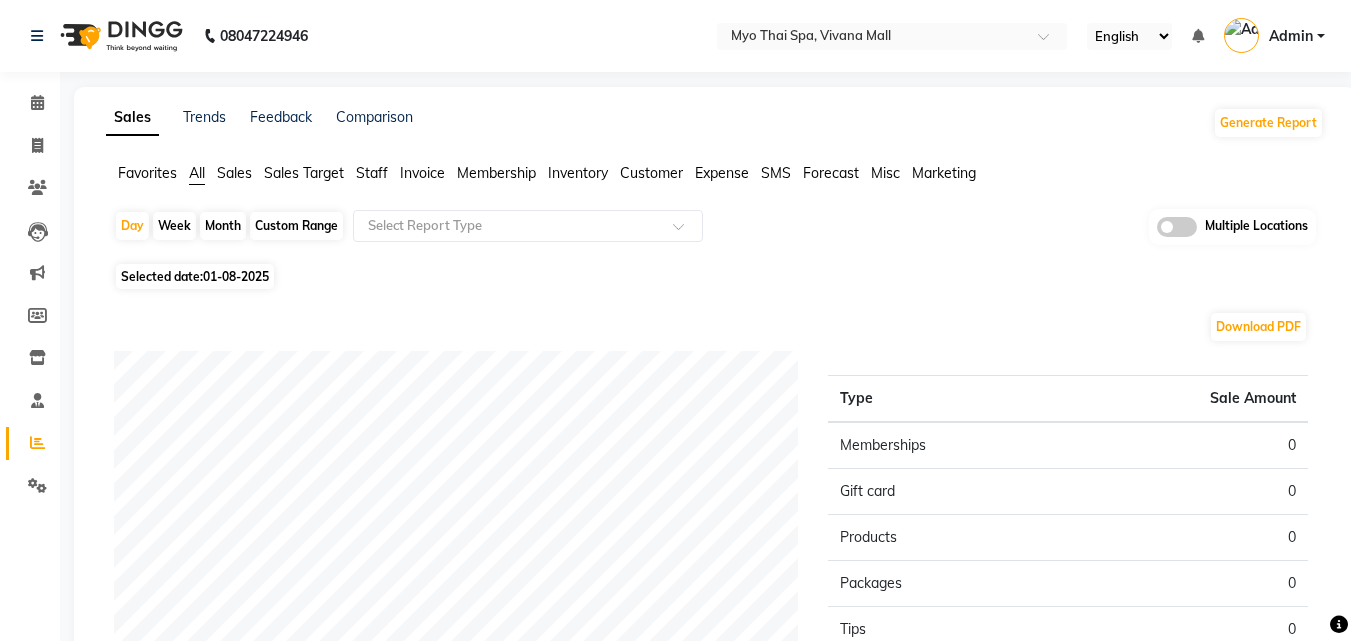 click on "Month" 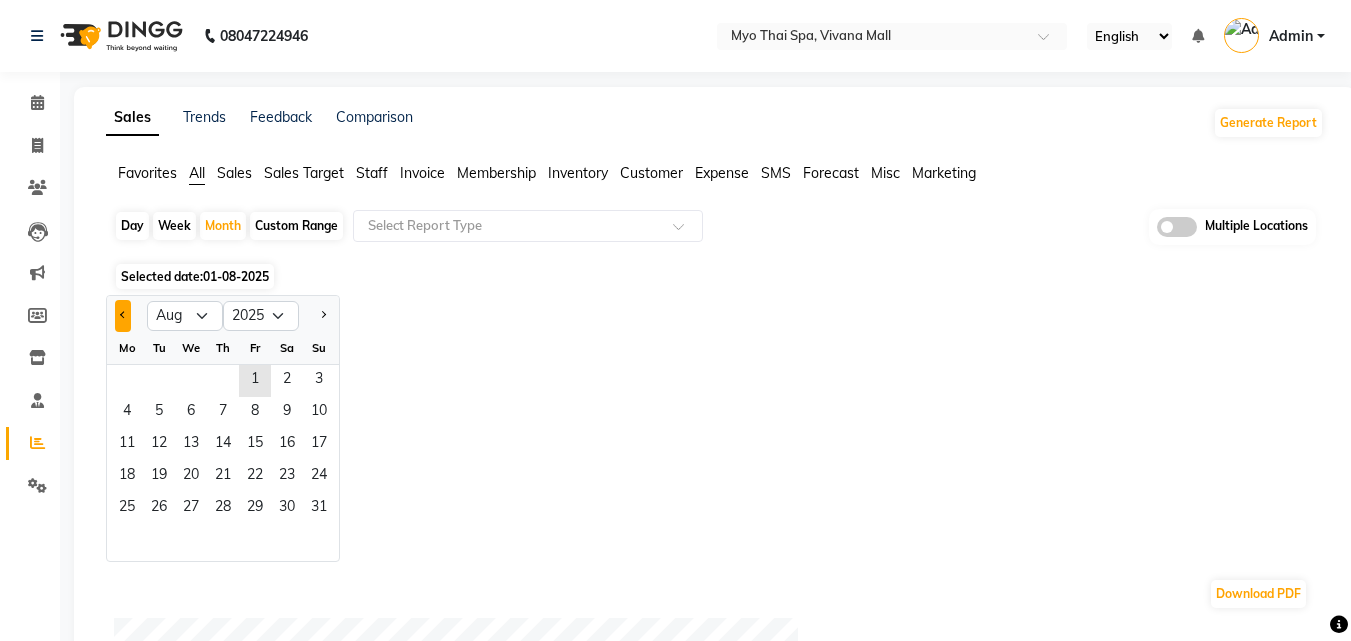 click 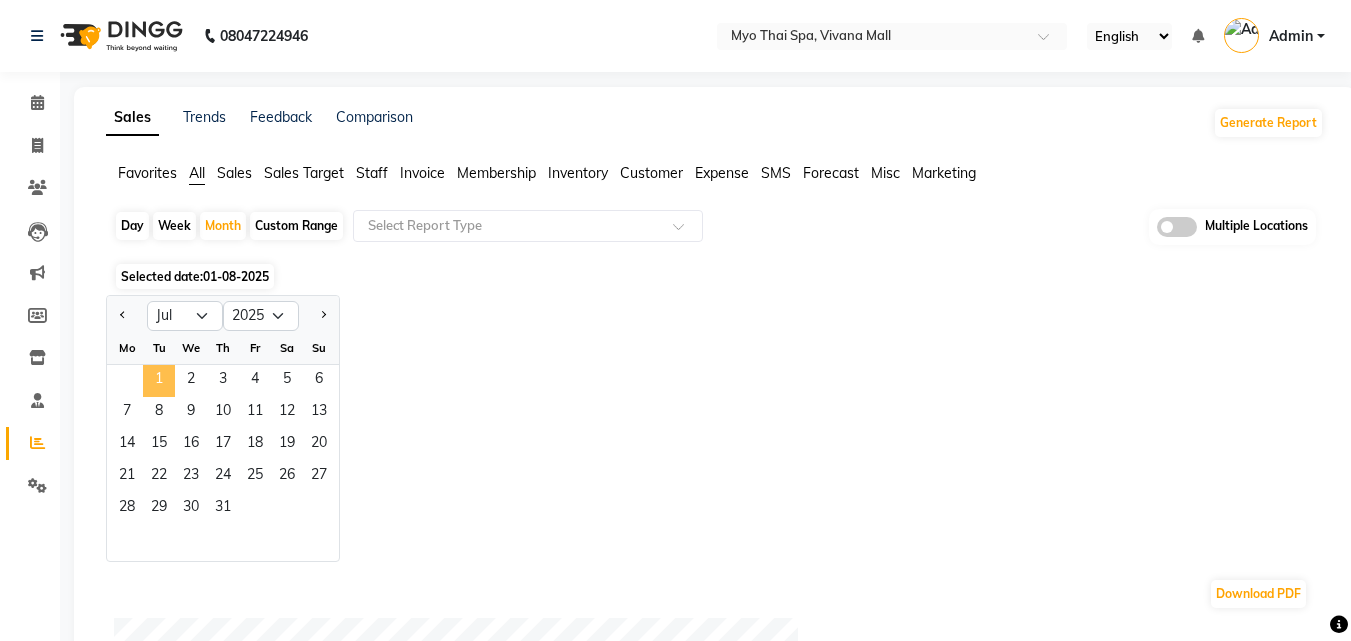 click on "1" 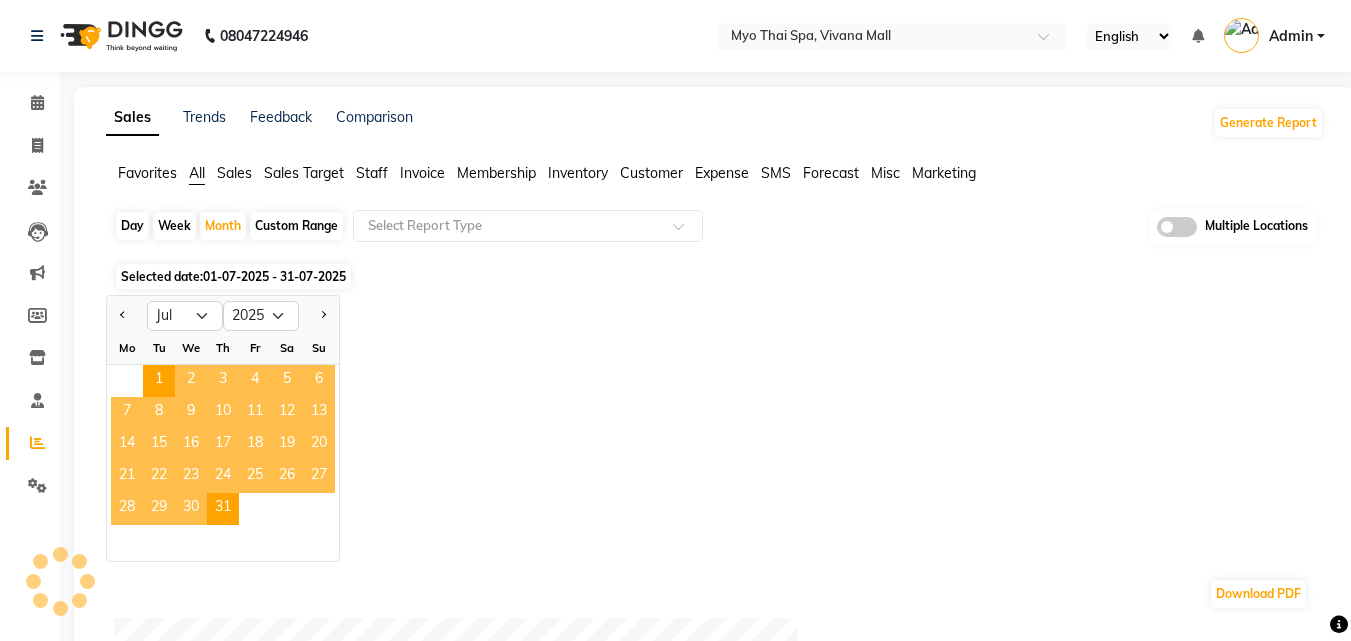 click on "Jan Feb Mar Apr May Jun Jul Aug Sep Oct Nov Dec 2015 2016 2017 2018 2019 2020 2021 2022 2023 2024 2025 2026 2027 2028 2029 2030 2031 2032 2033 2034 2035 Mo Tu We Th Fr Sa Su  1   2   3   4   5   6   7   8   9   10   11   12   13   14   15   16   17   18   19   20   21   22   23   24   25   26   27   28   29   30   31" 